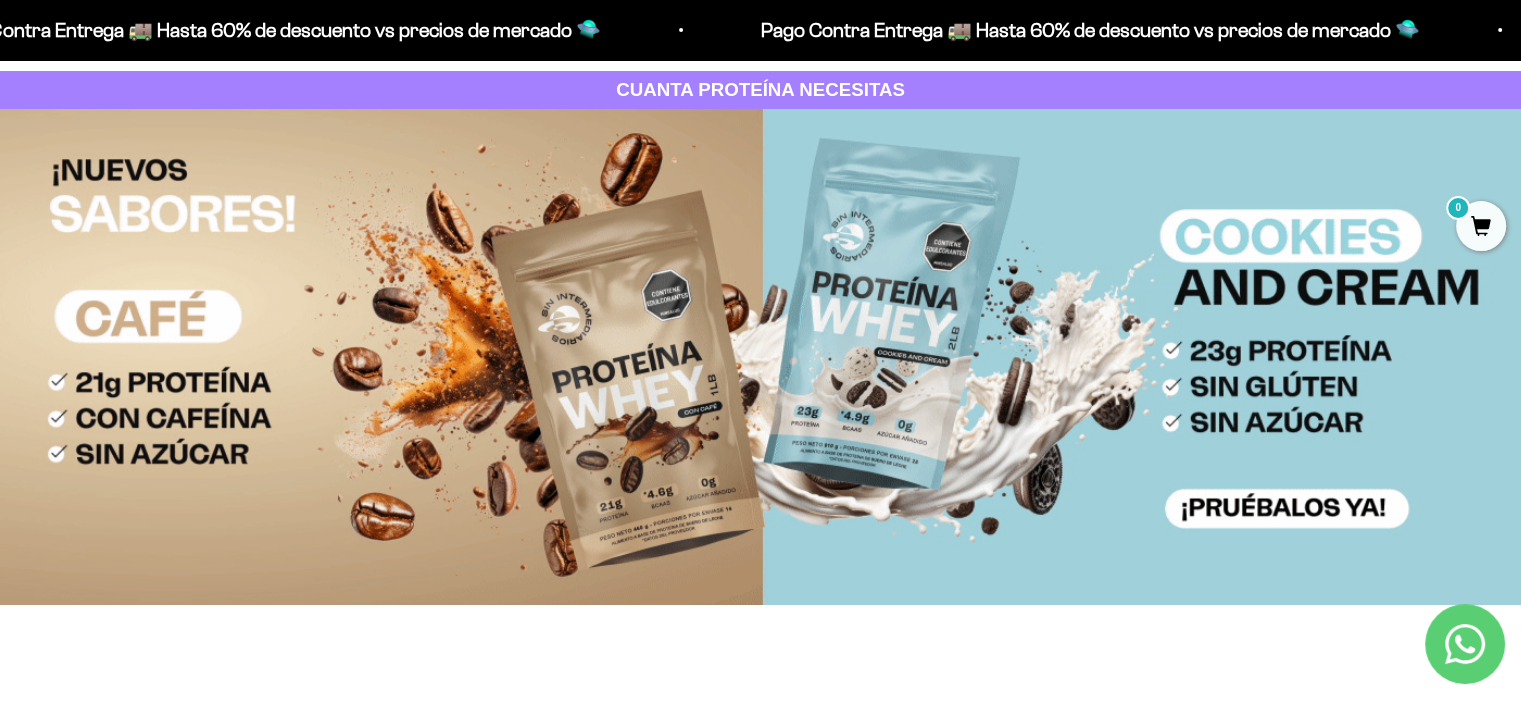 scroll, scrollTop: 0, scrollLeft: 0, axis: both 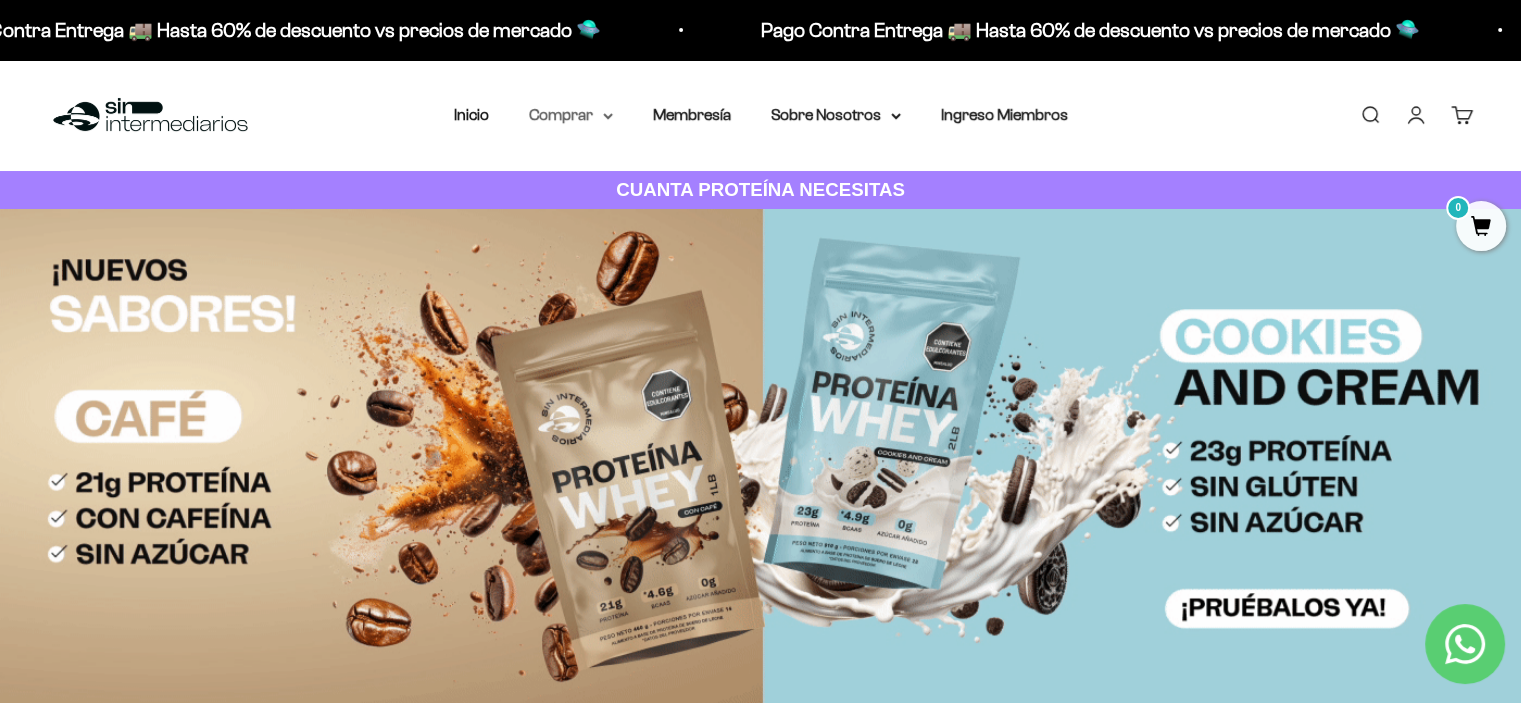 click on "Comprar" at bounding box center [571, 115] 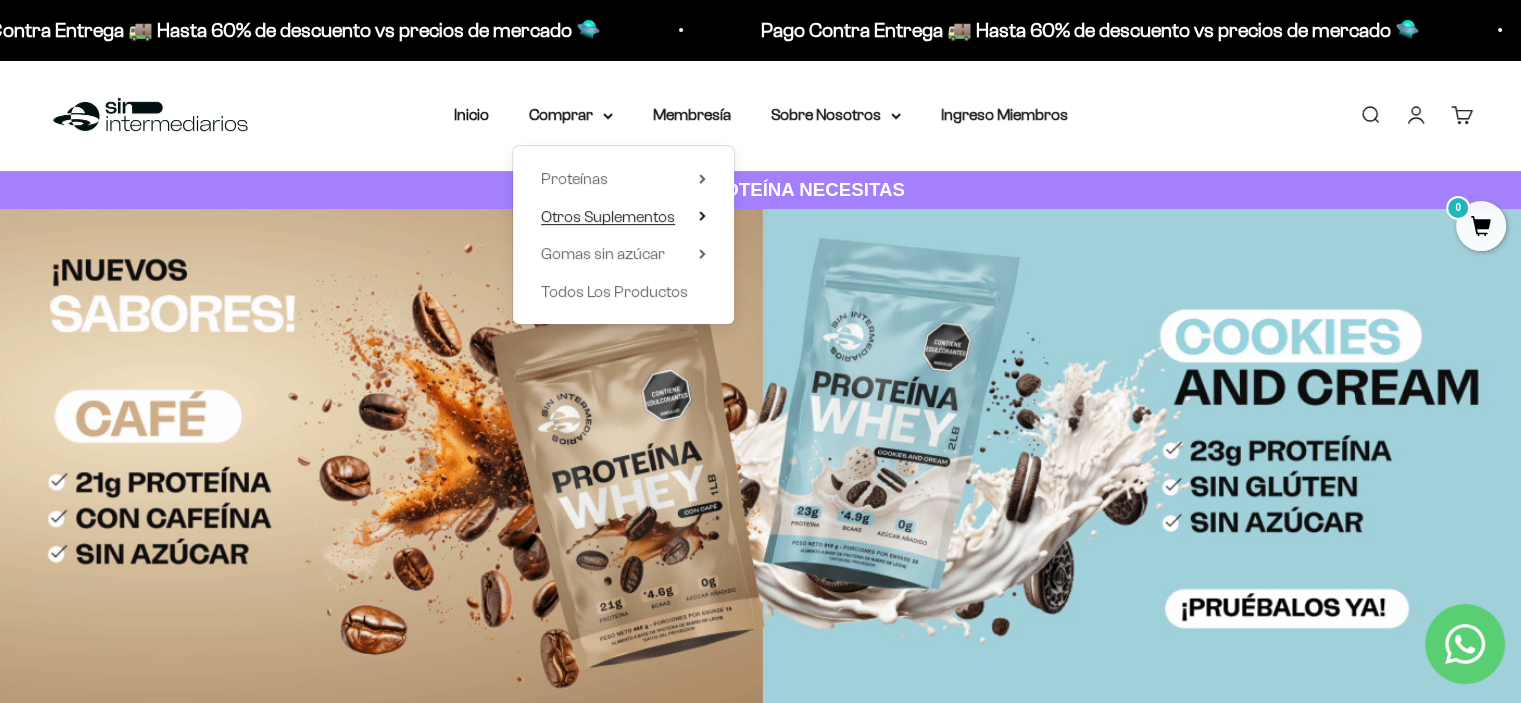 click on "Otros Suplementos" at bounding box center (608, 216) 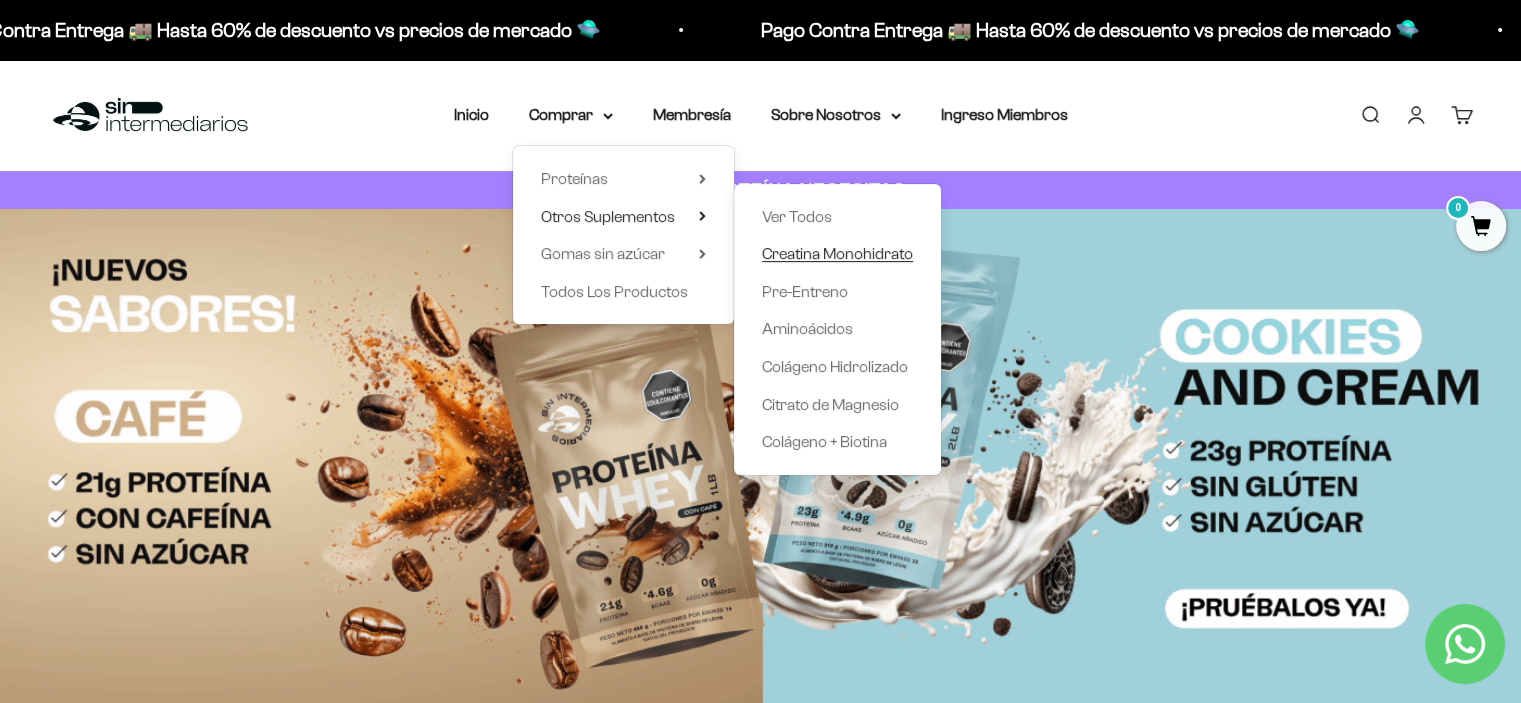 click on "Creatina Monohidrato" at bounding box center [837, 253] 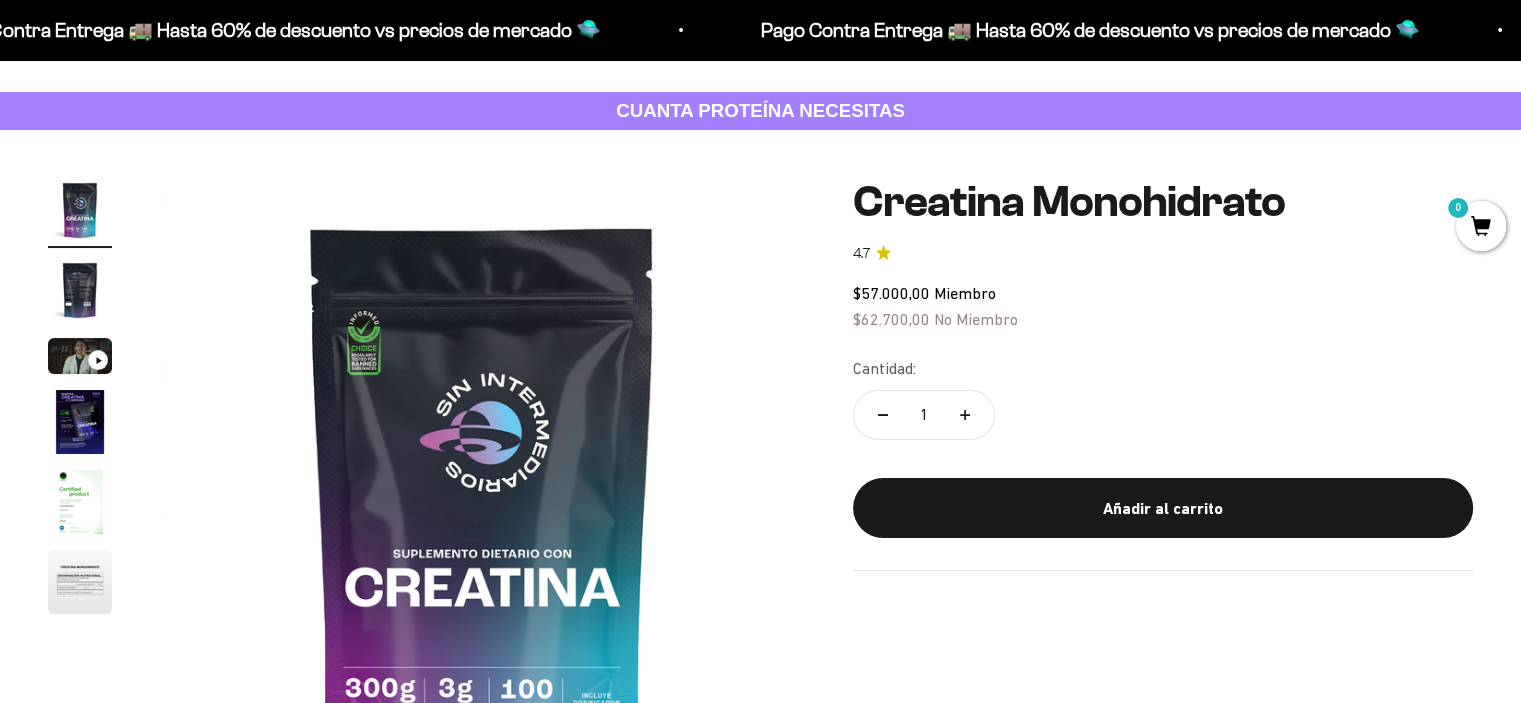 scroll, scrollTop: 100, scrollLeft: 0, axis: vertical 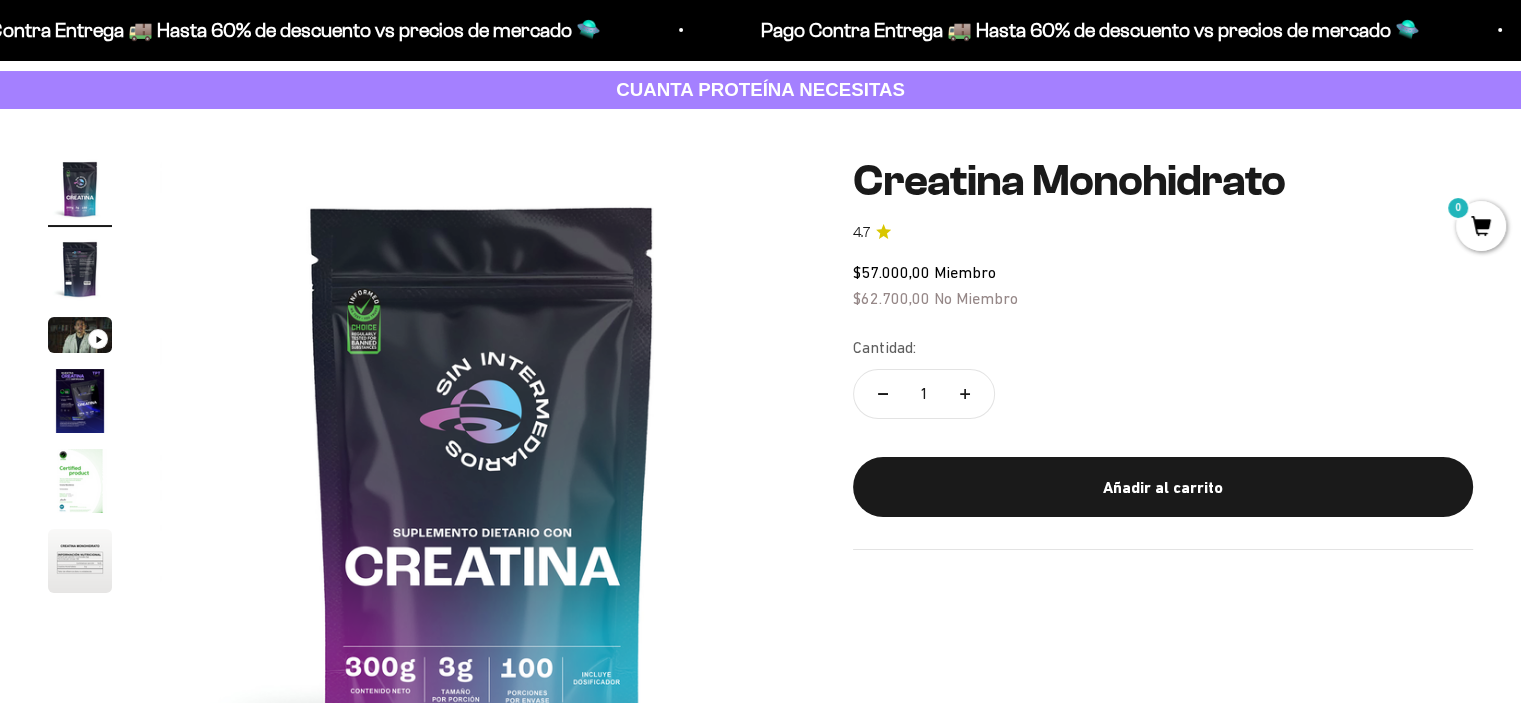 click 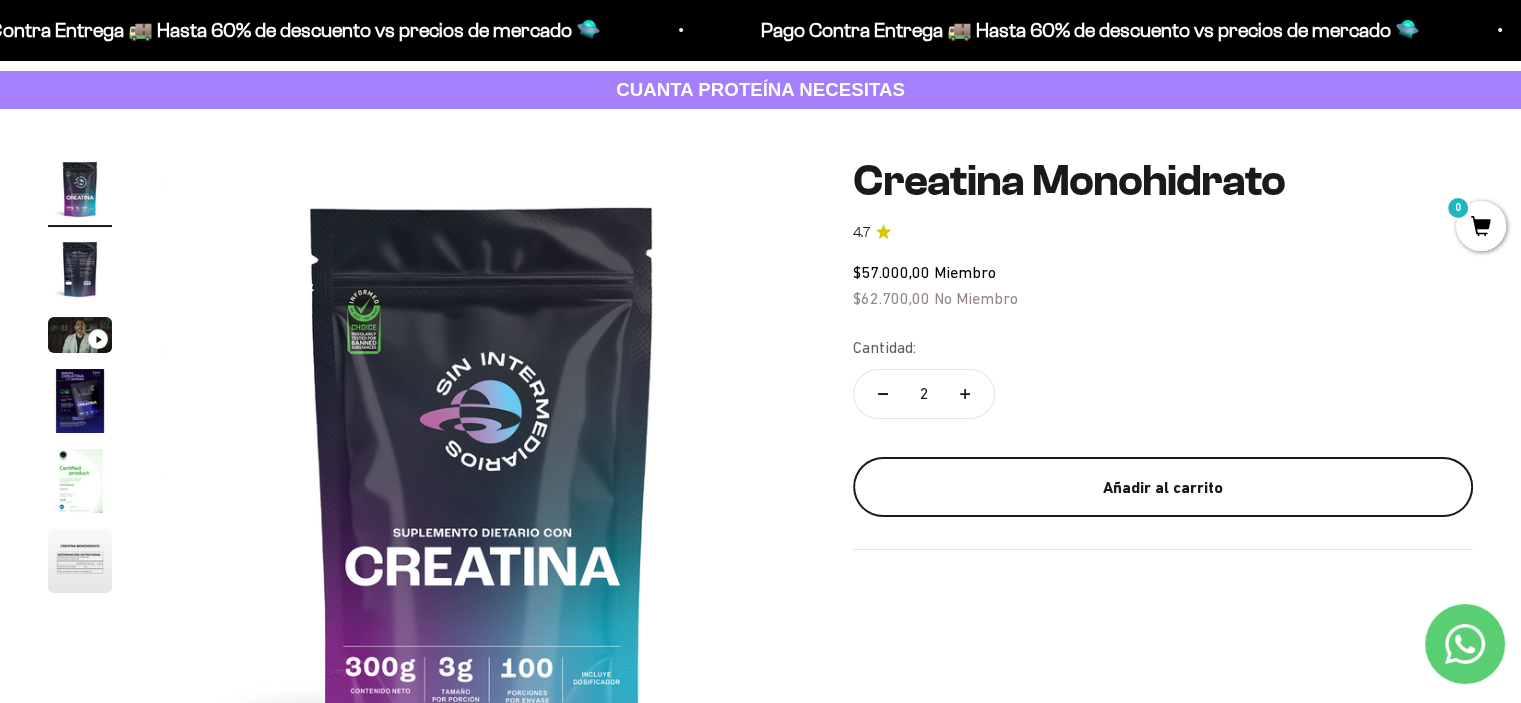 click on "Añadir al carrito" at bounding box center (1163, 488) 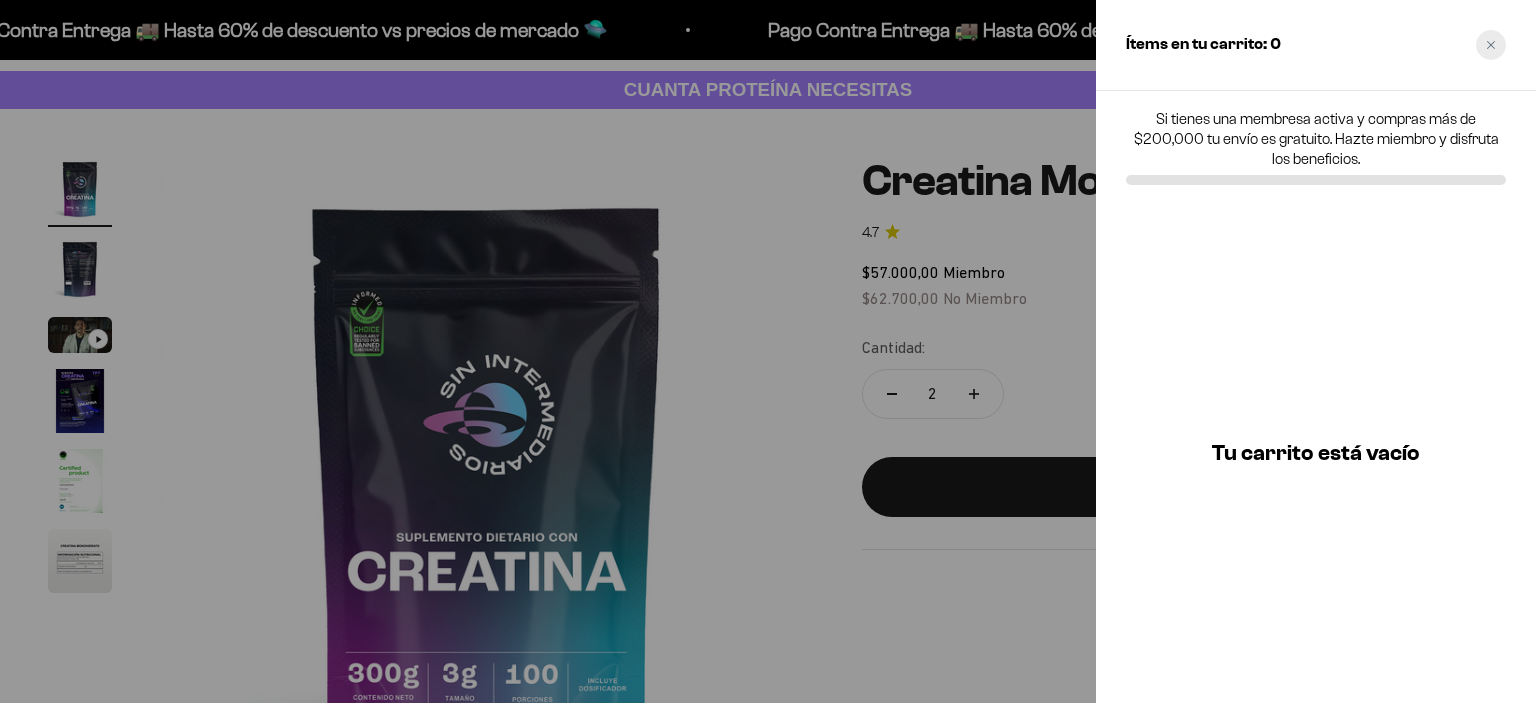 click at bounding box center (1491, 45) 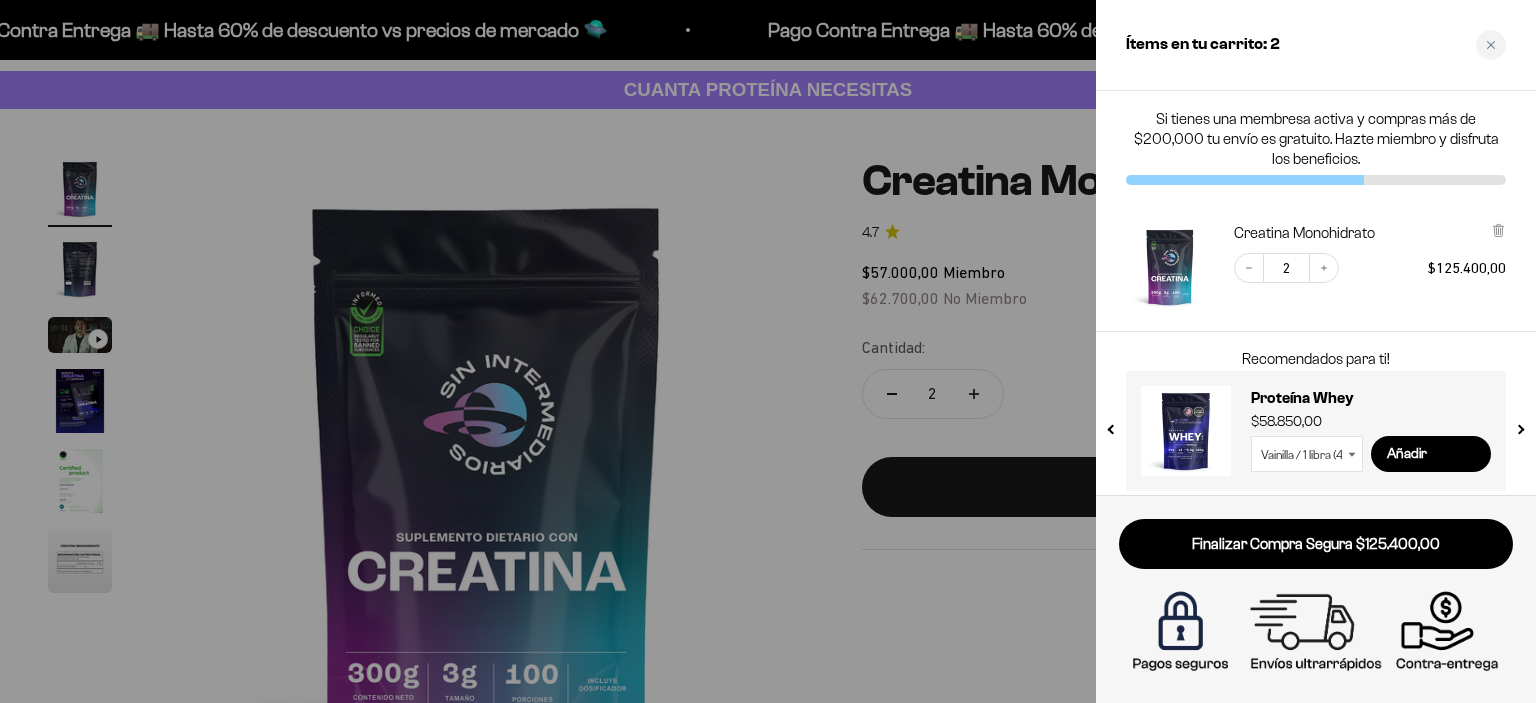 click at bounding box center (768, 351) 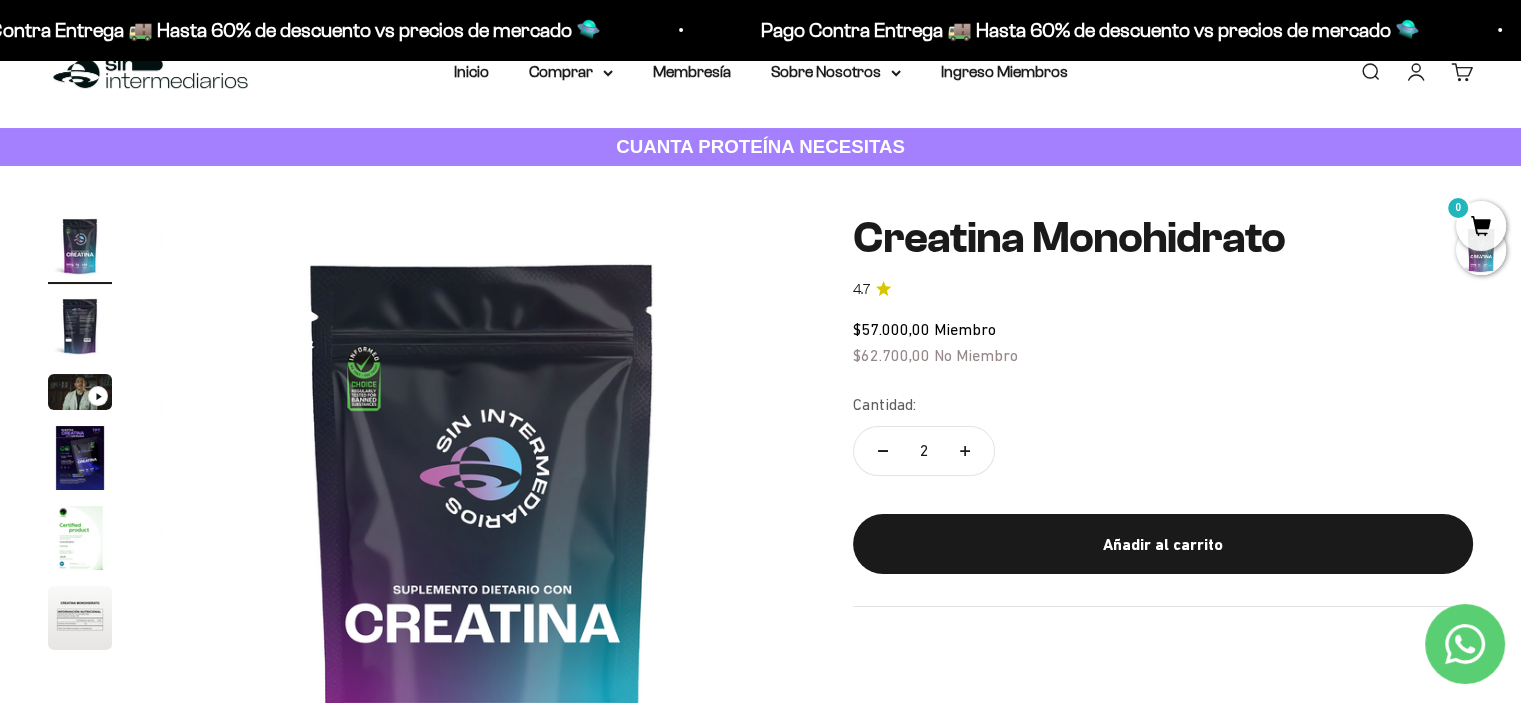 scroll, scrollTop: 0, scrollLeft: 0, axis: both 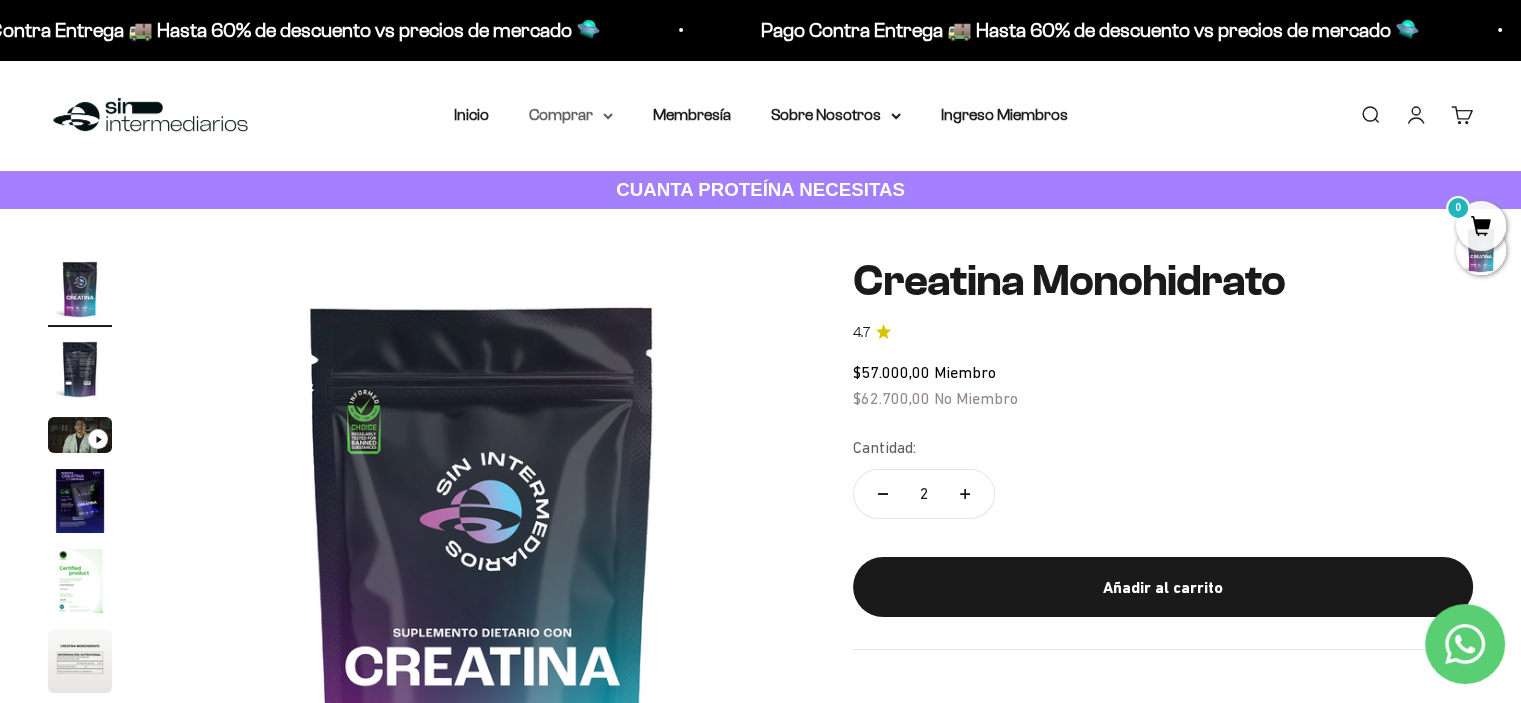 click on "Comprar" at bounding box center (571, 115) 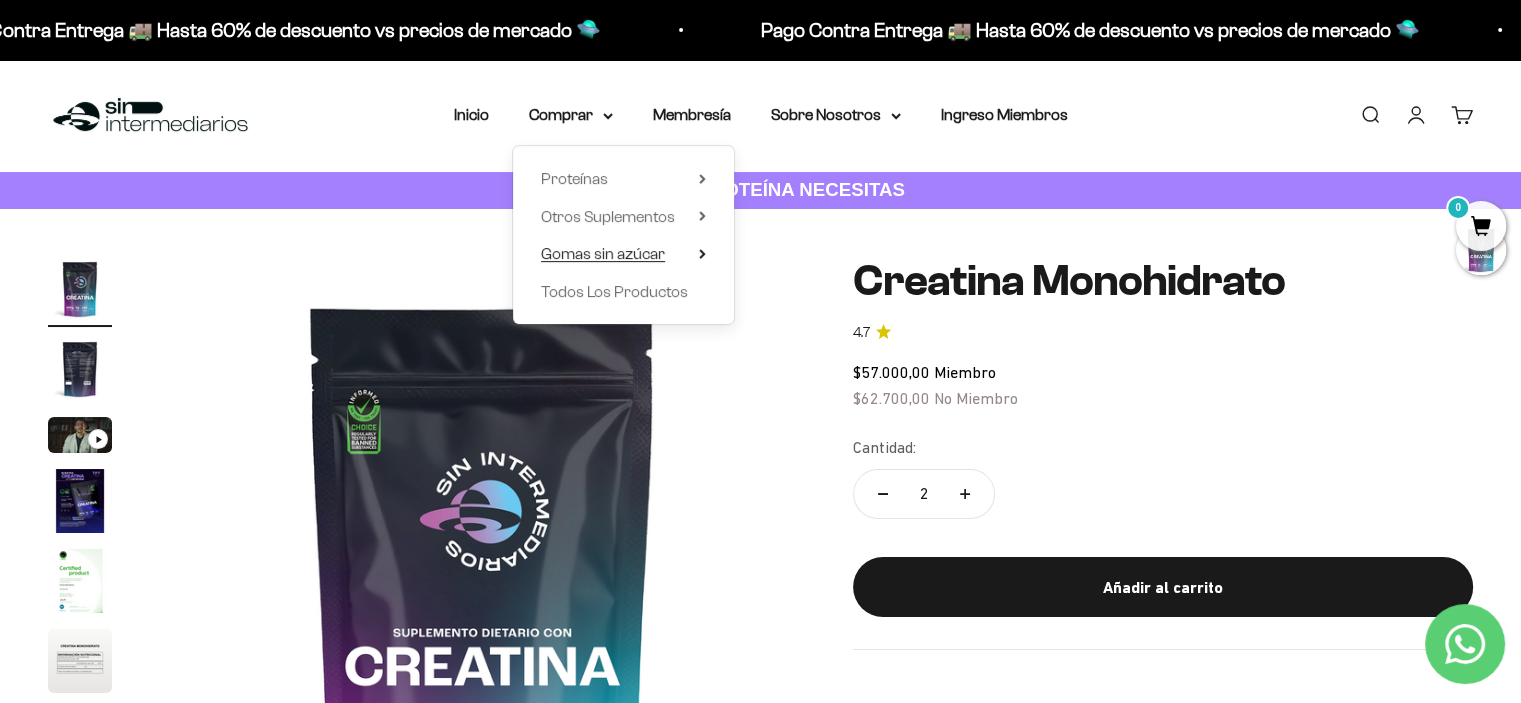 click on "Gomas sin azúcar" at bounding box center (623, 254) 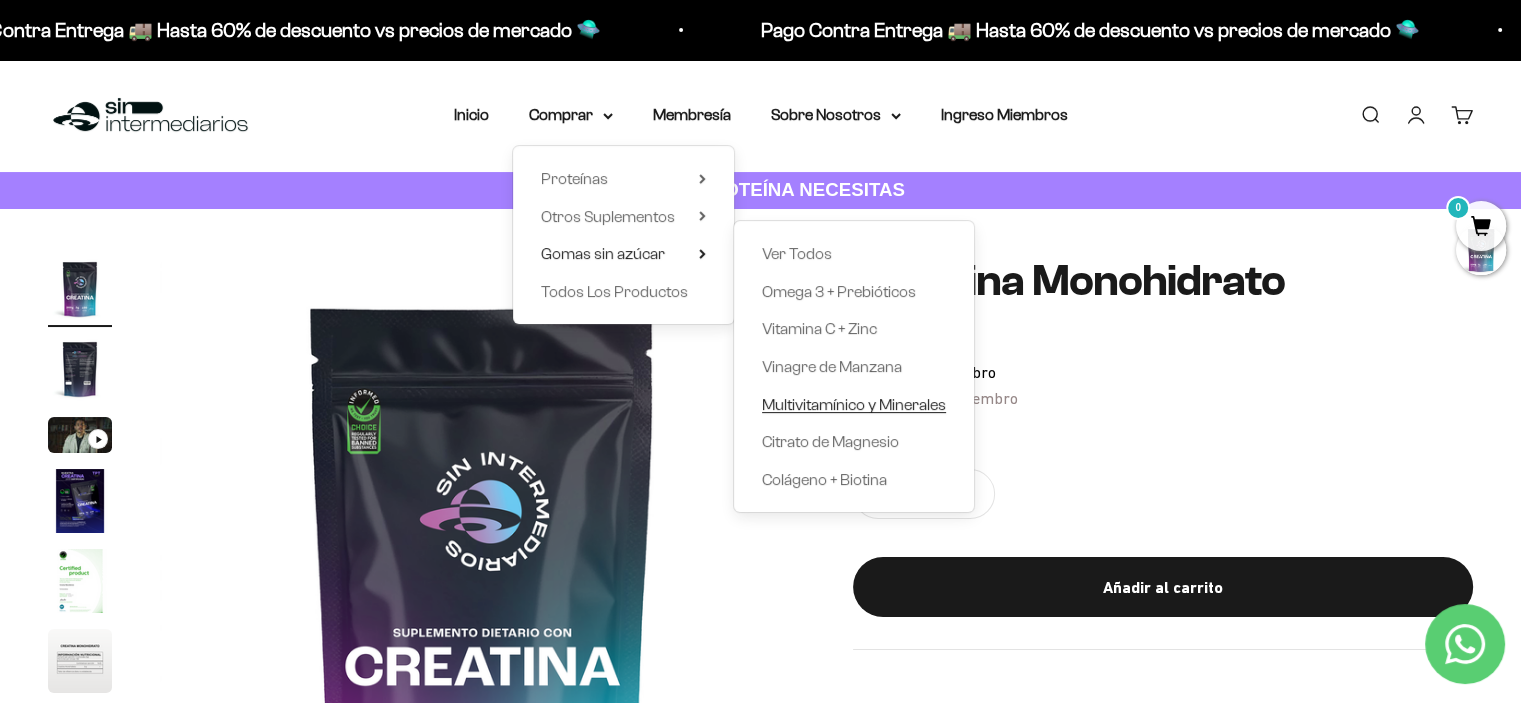 click on "Multivitamínico y Minerales" at bounding box center [854, 404] 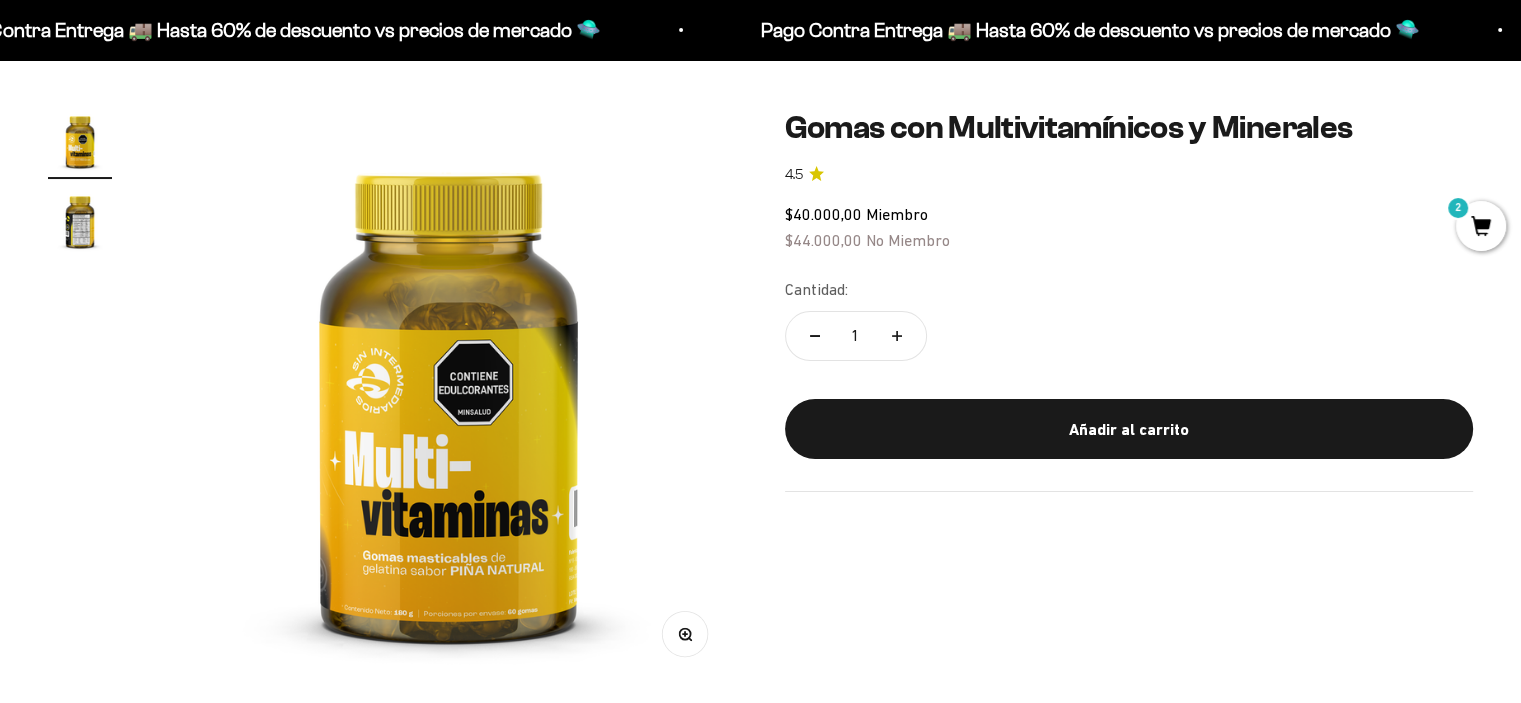 scroll, scrollTop: 200, scrollLeft: 0, axis: vertical 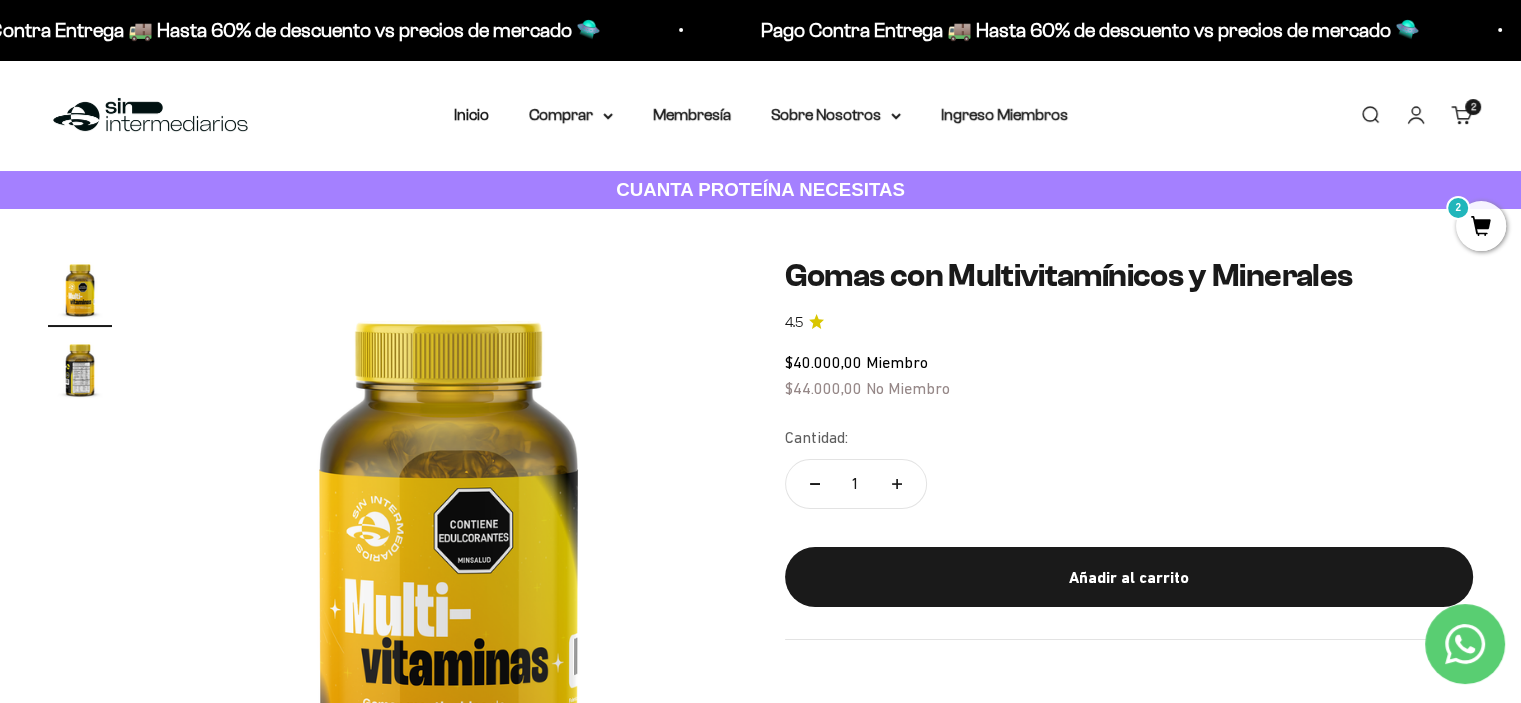click on "2" at bounding box center [1481, 226] 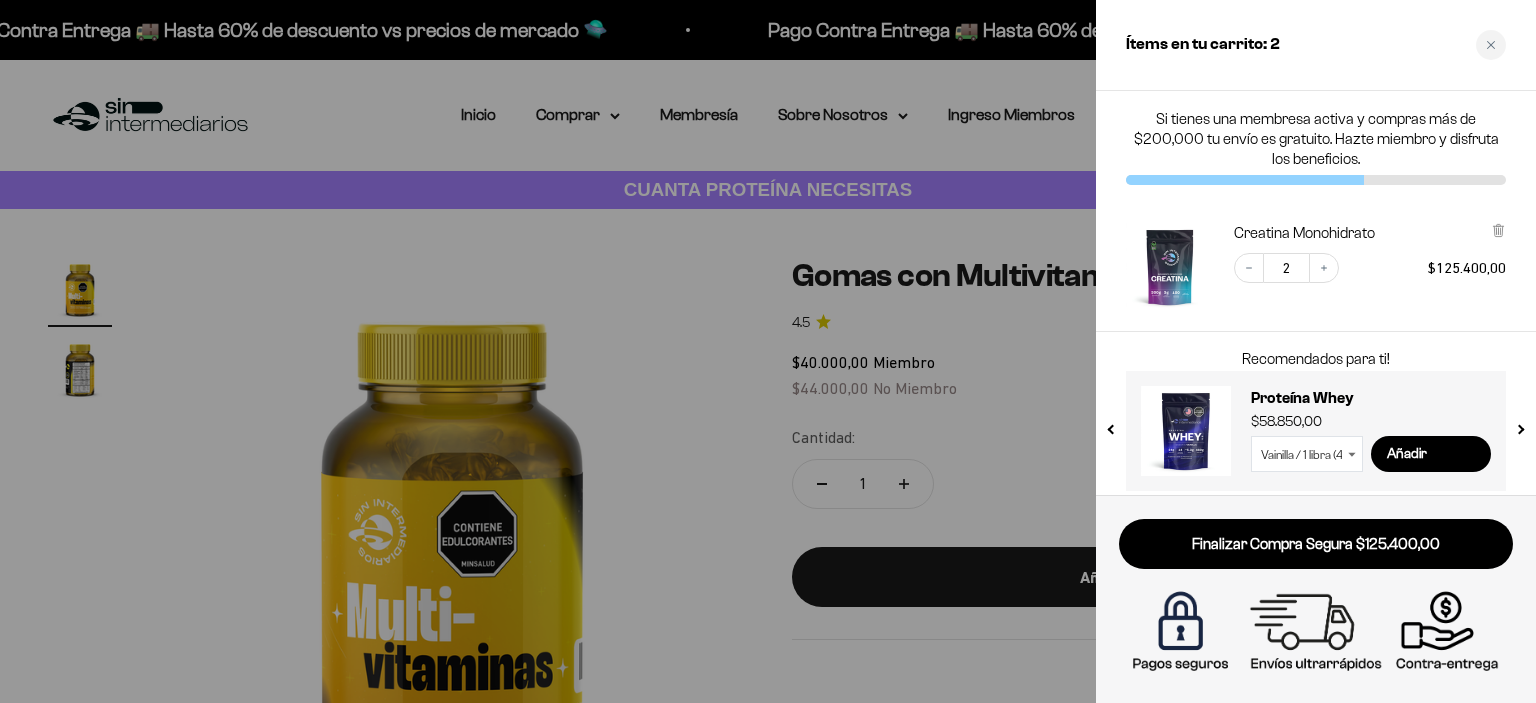 click at bounding box center (768, 351) 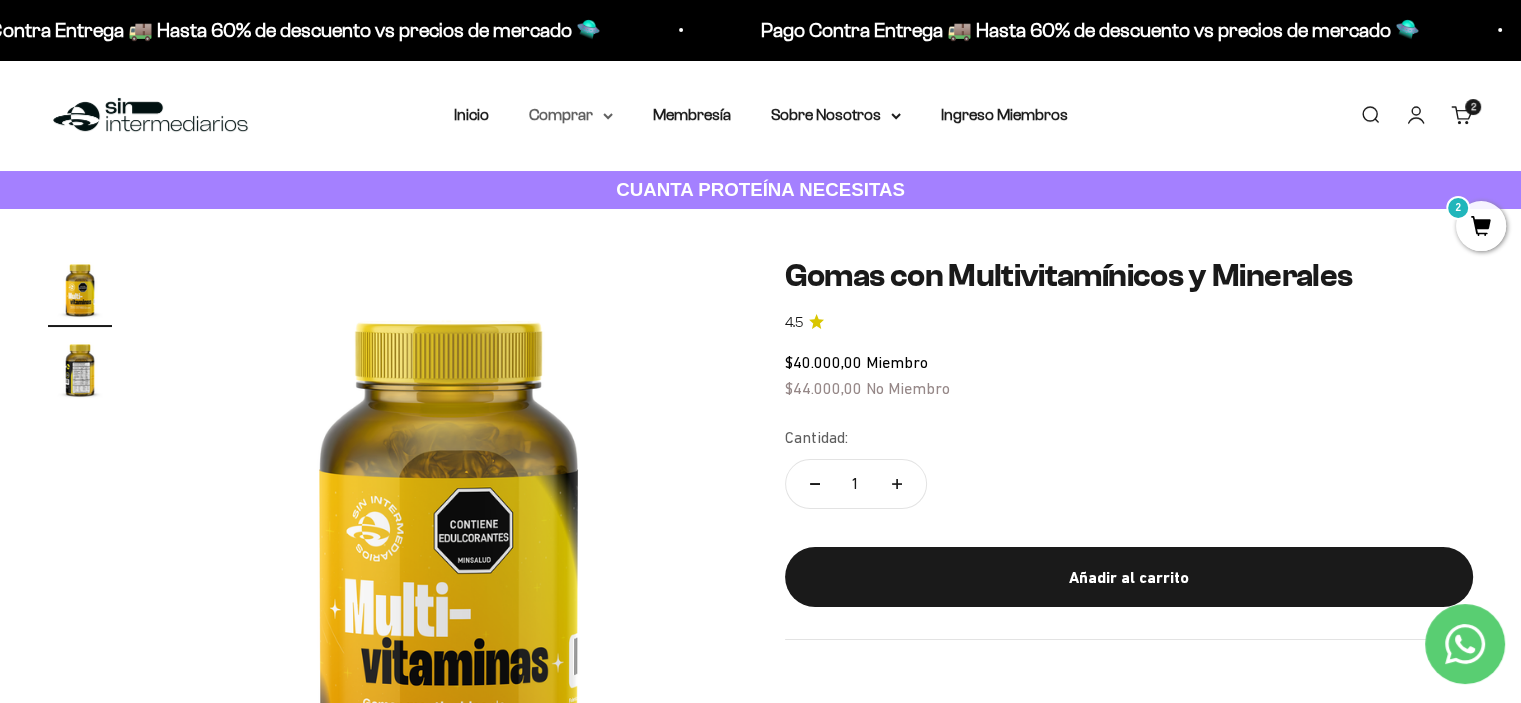 click on "Comprar" at bounding box center (571, 115) 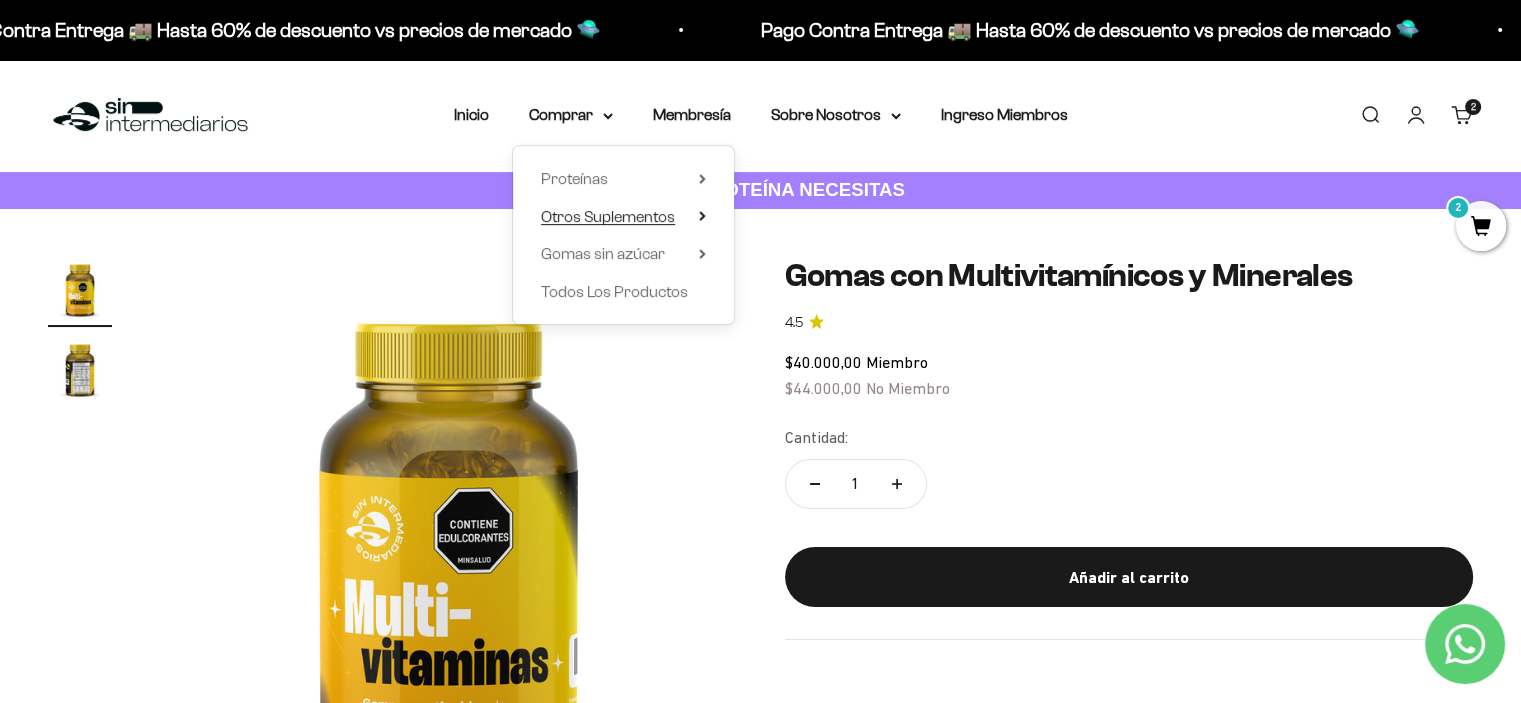 click on "Otros Suplementos" at bounding box center [608, 216] 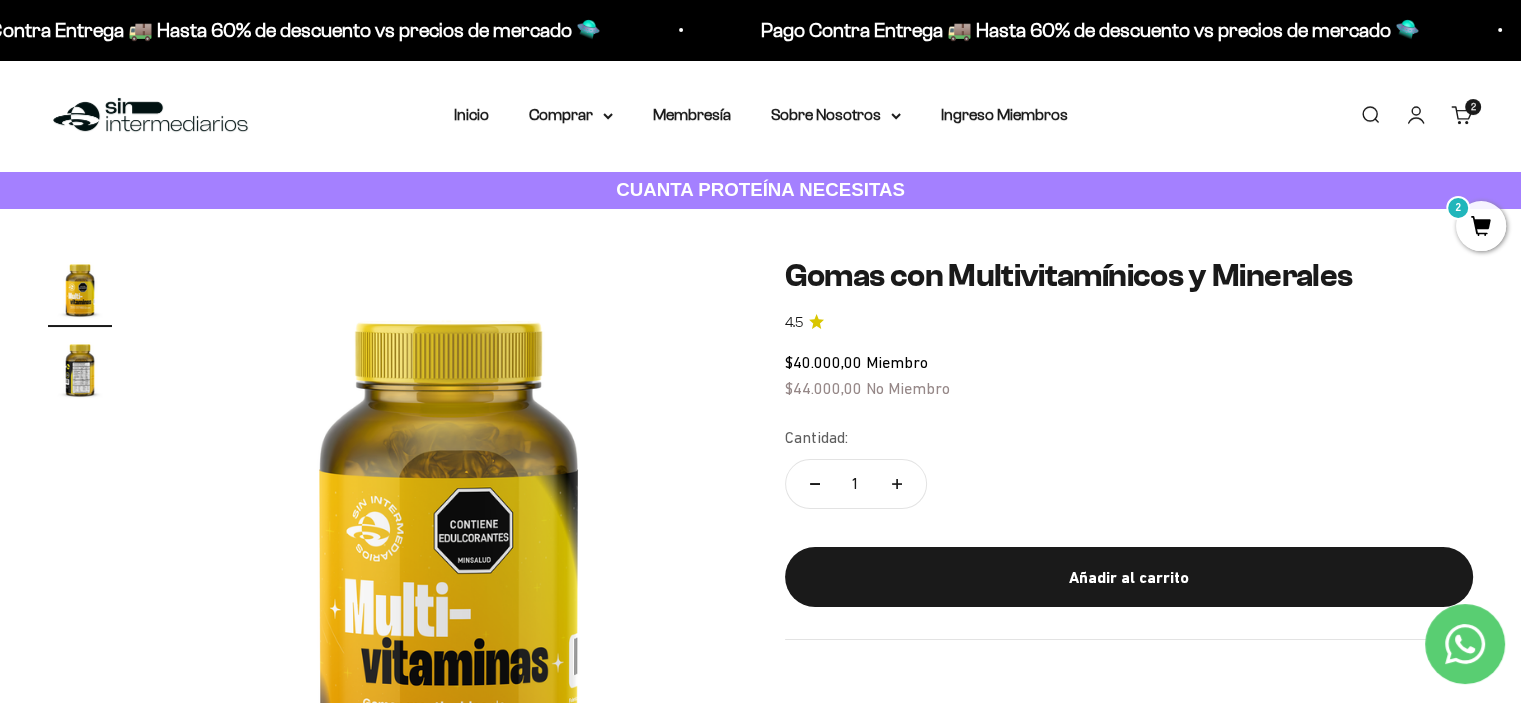 click on "2" at bounding box center (1481, 226) 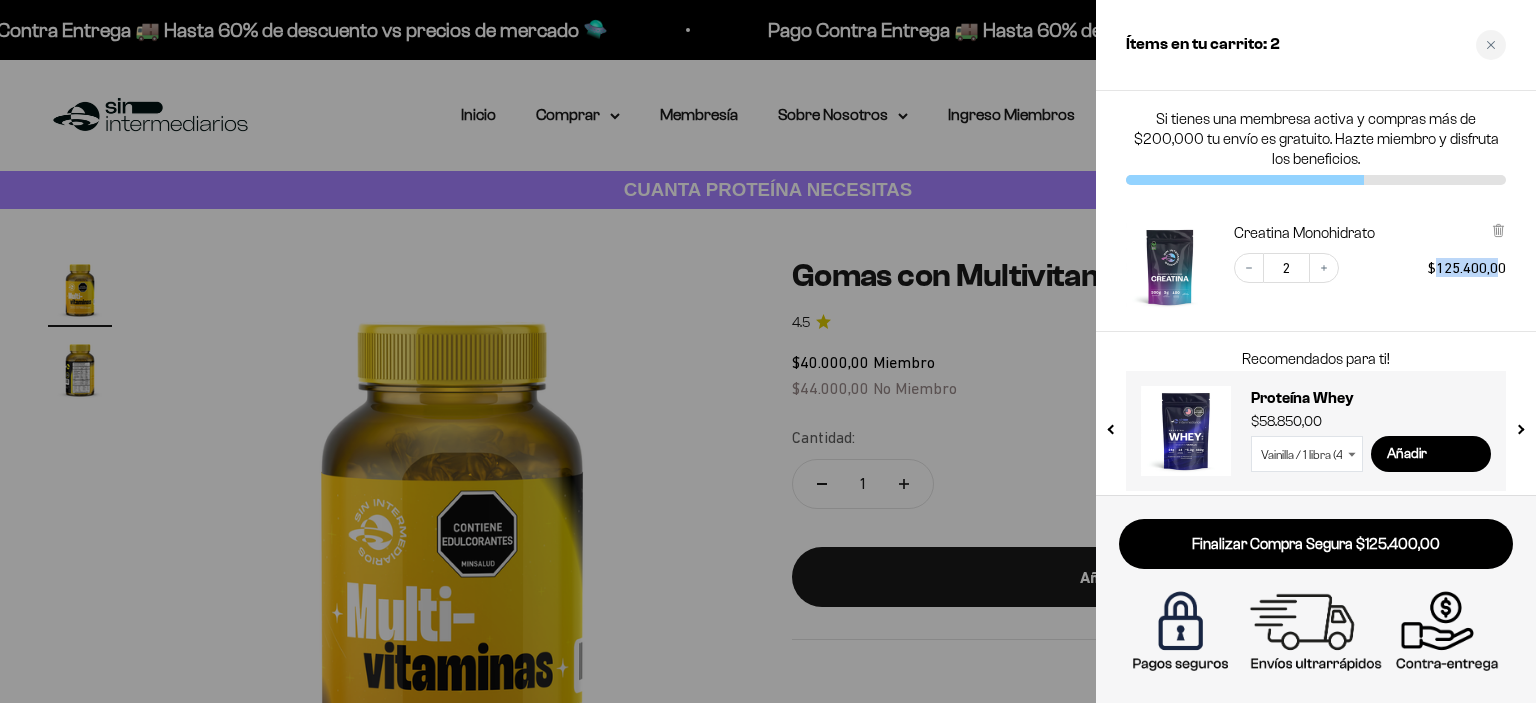 drag, startPoint x: 1436, startPoint y: 259, endPoint x: 1498, endPoint y: 263, distance: 62.1289 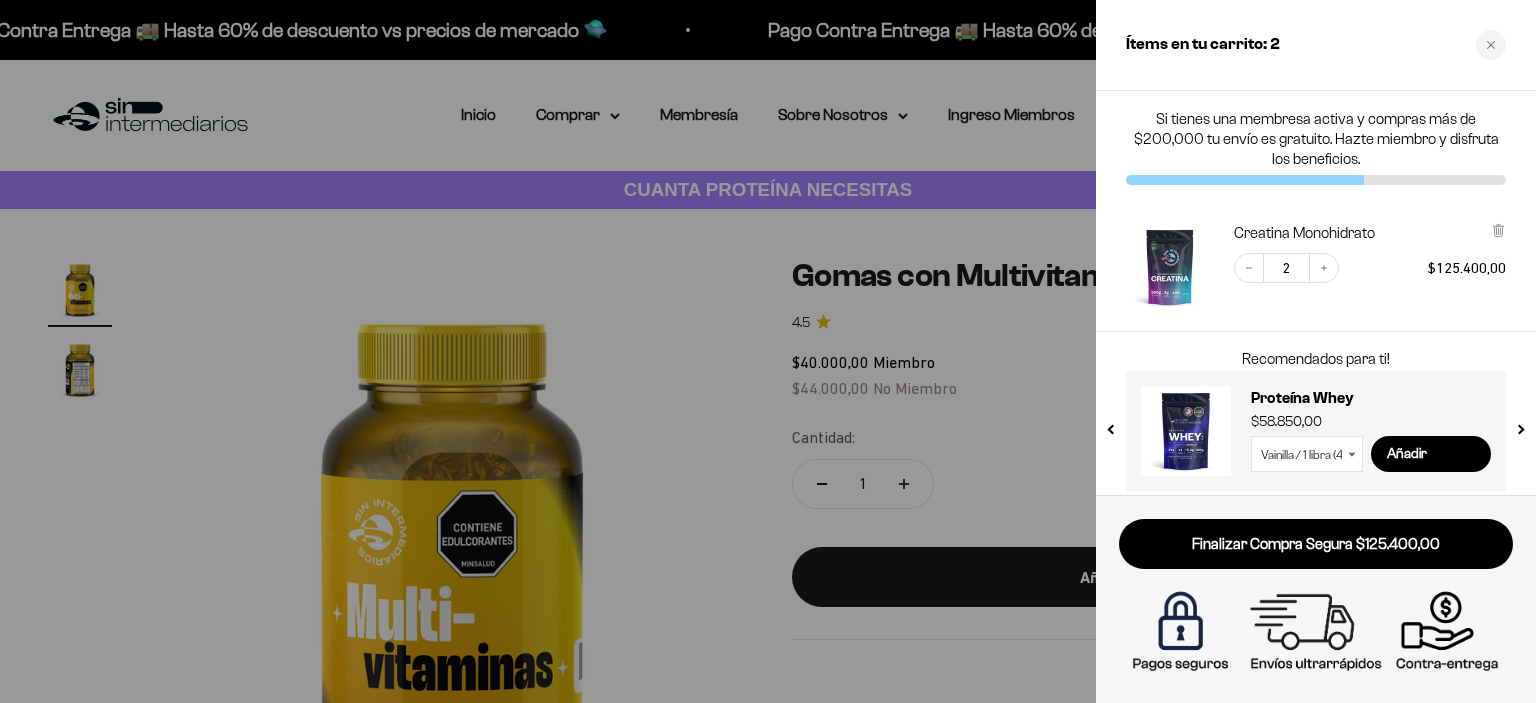 click at bounding box center [768, 351] 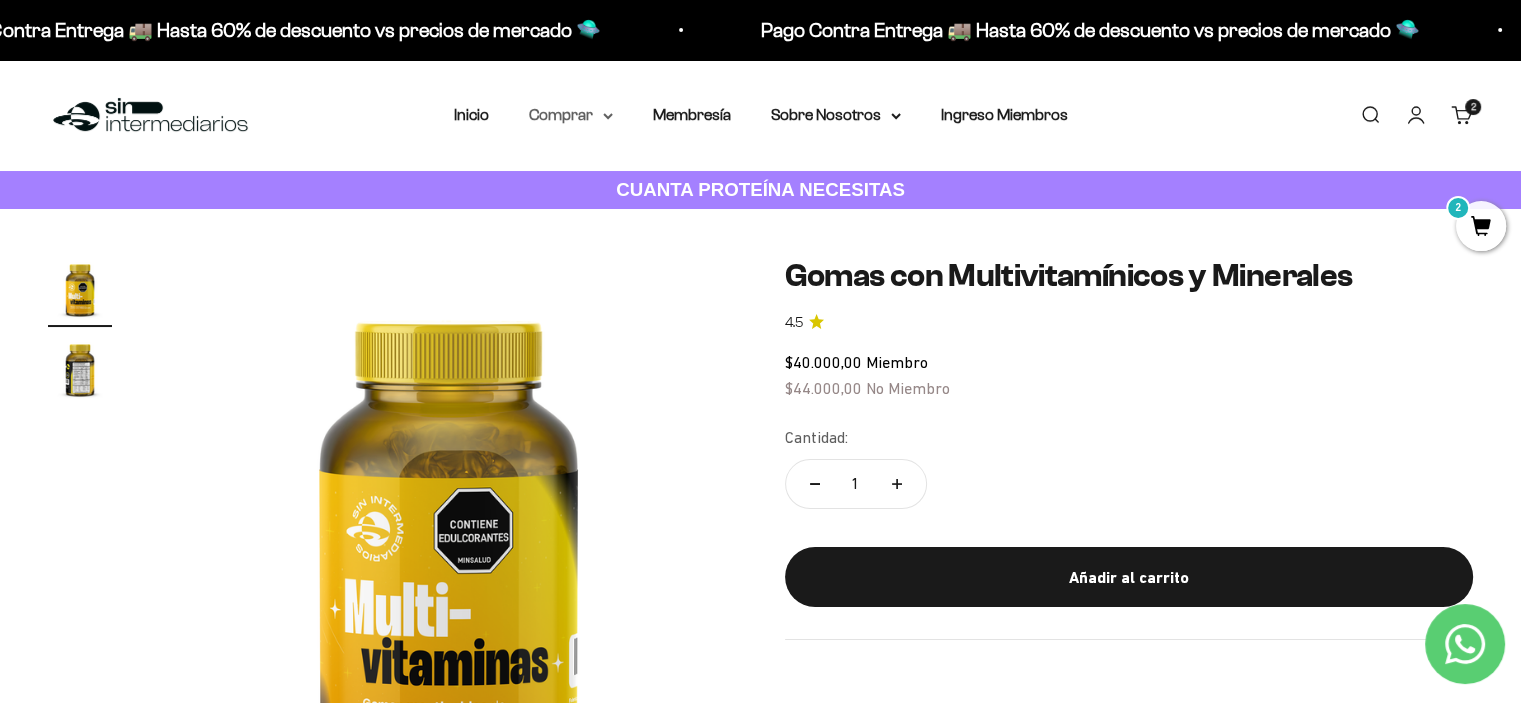 click on "Menú
Buscar
Inicio
Comprar
Proteínas
Ver Todos
Whey
Iso Vegan Pancakes Pre-Entreno 2" at bounding box center [760, 115] 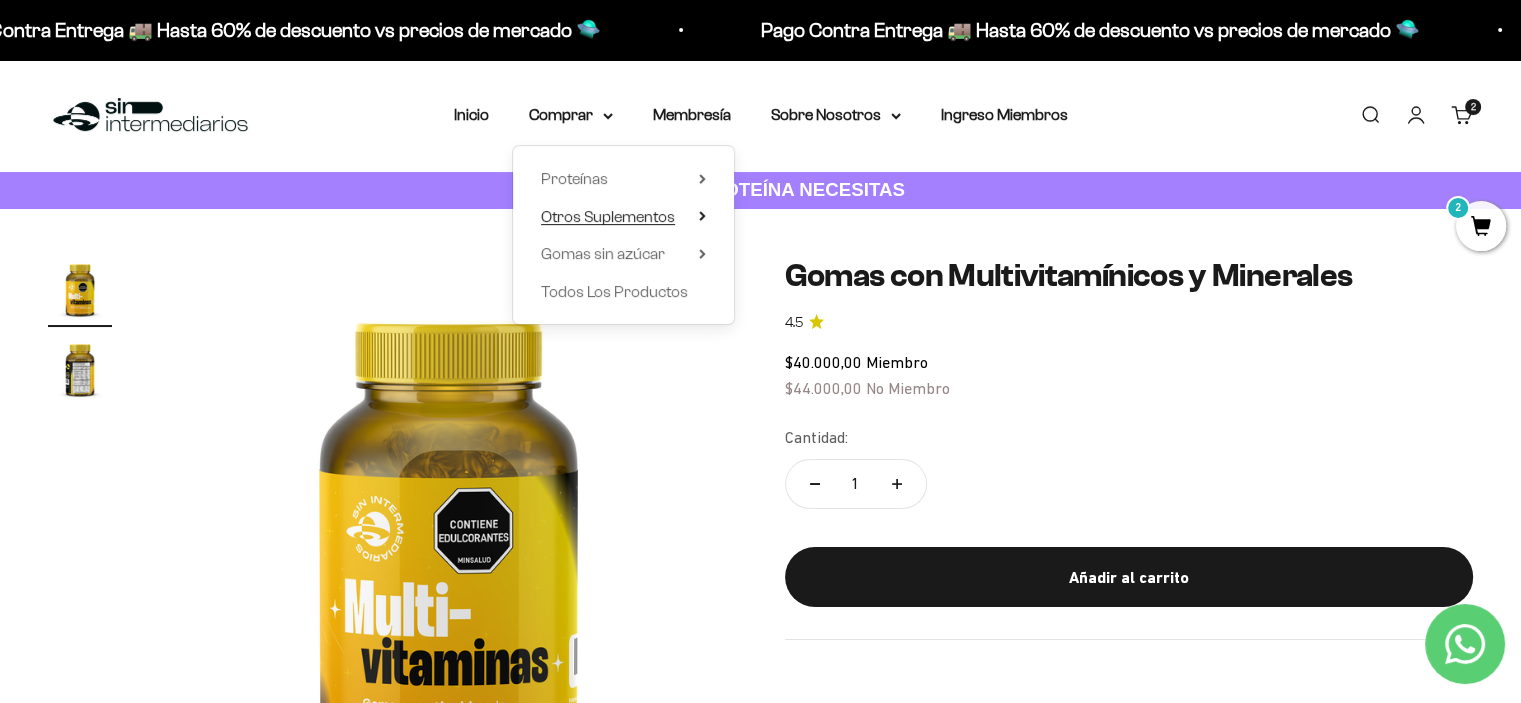 click on "Otros Suplementos" at bounding box center (608, 216) 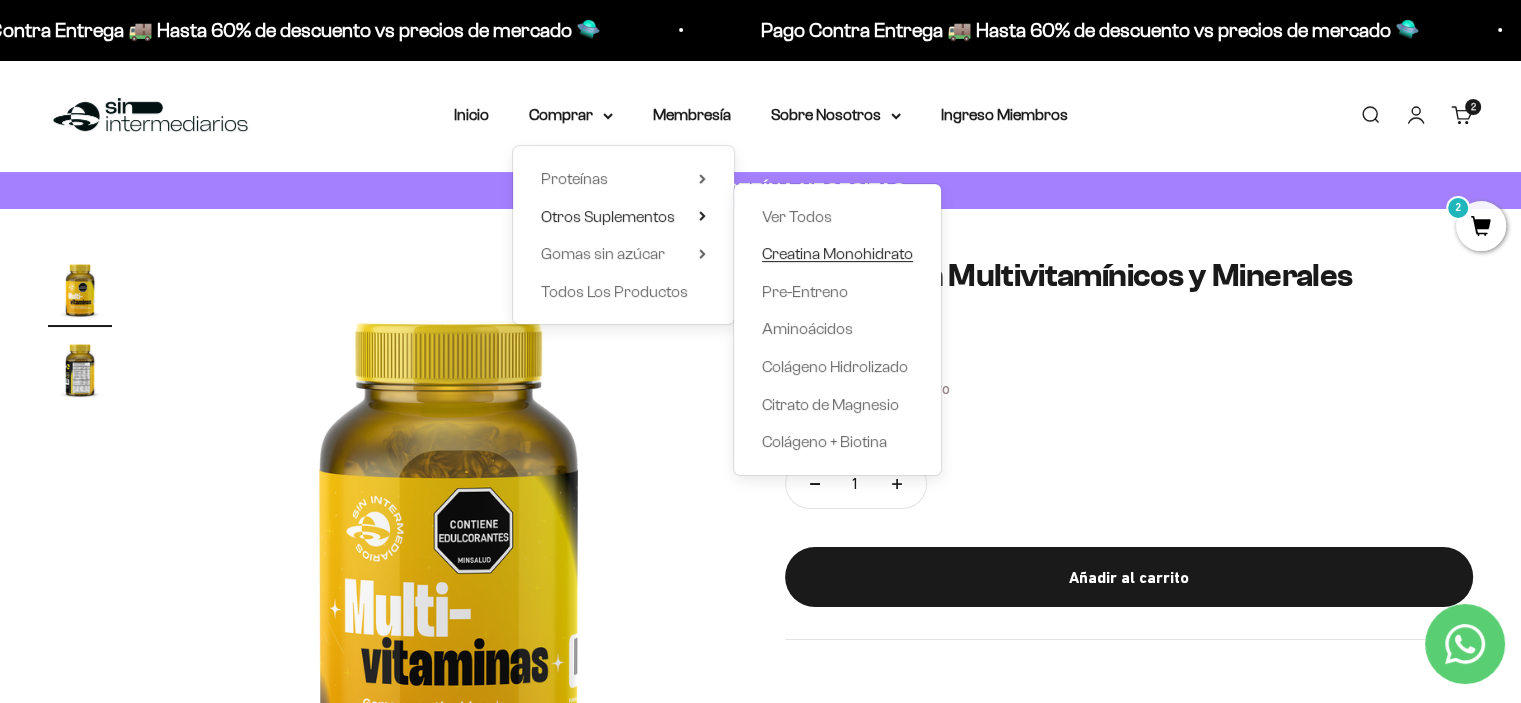 click on "Creatina Monohidrato" at bounding box center [837, 253] 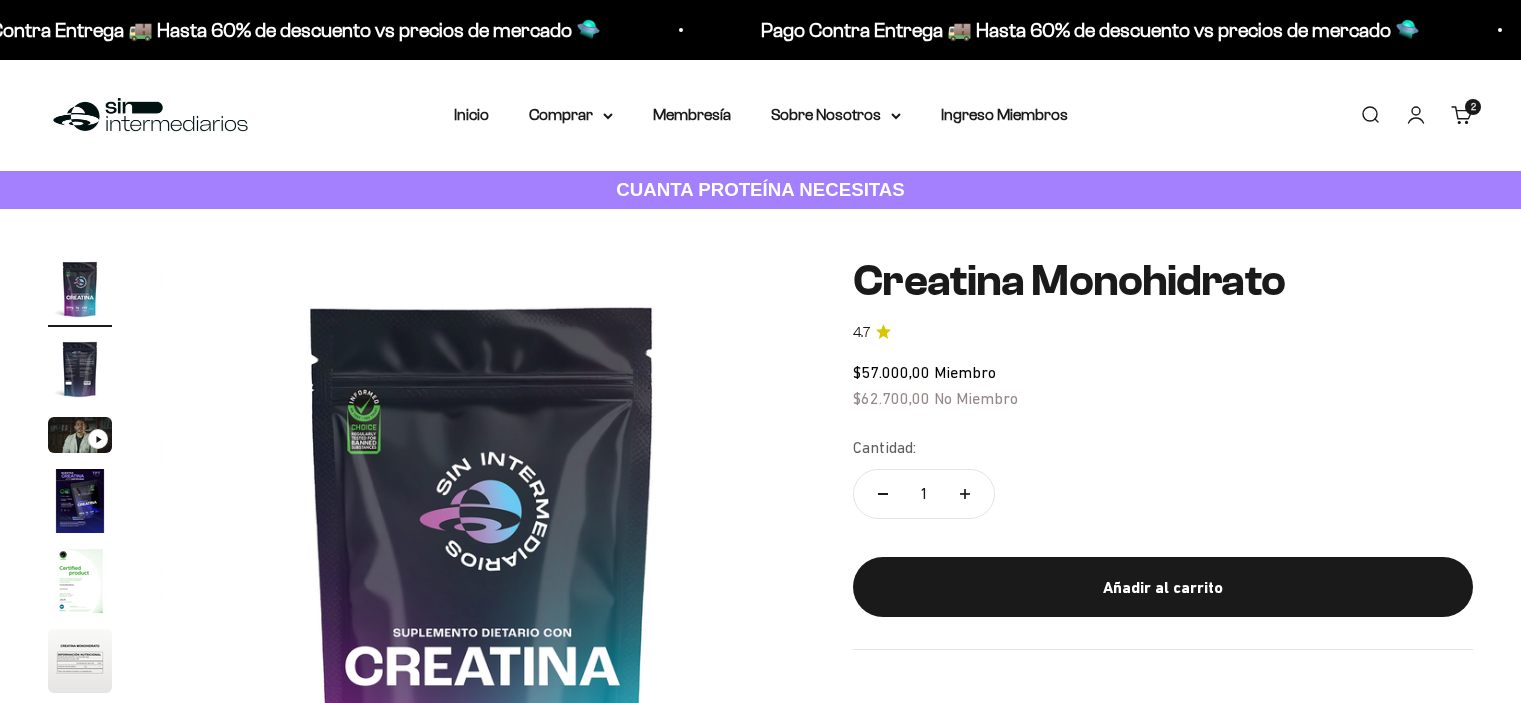 scroll, scrollTop: 0, scrollLeft: 0, axis: both 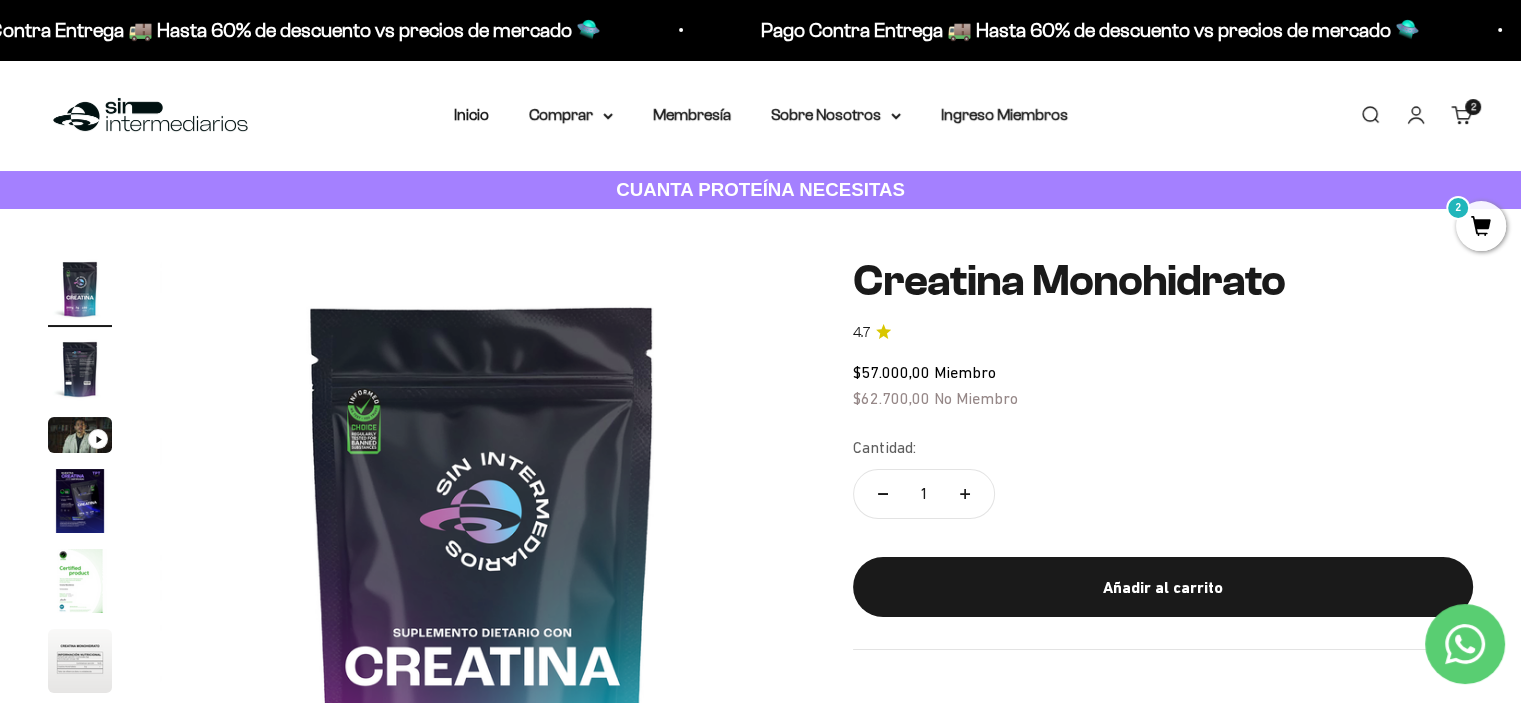 click on "2" at bounding box center (1481, 226) 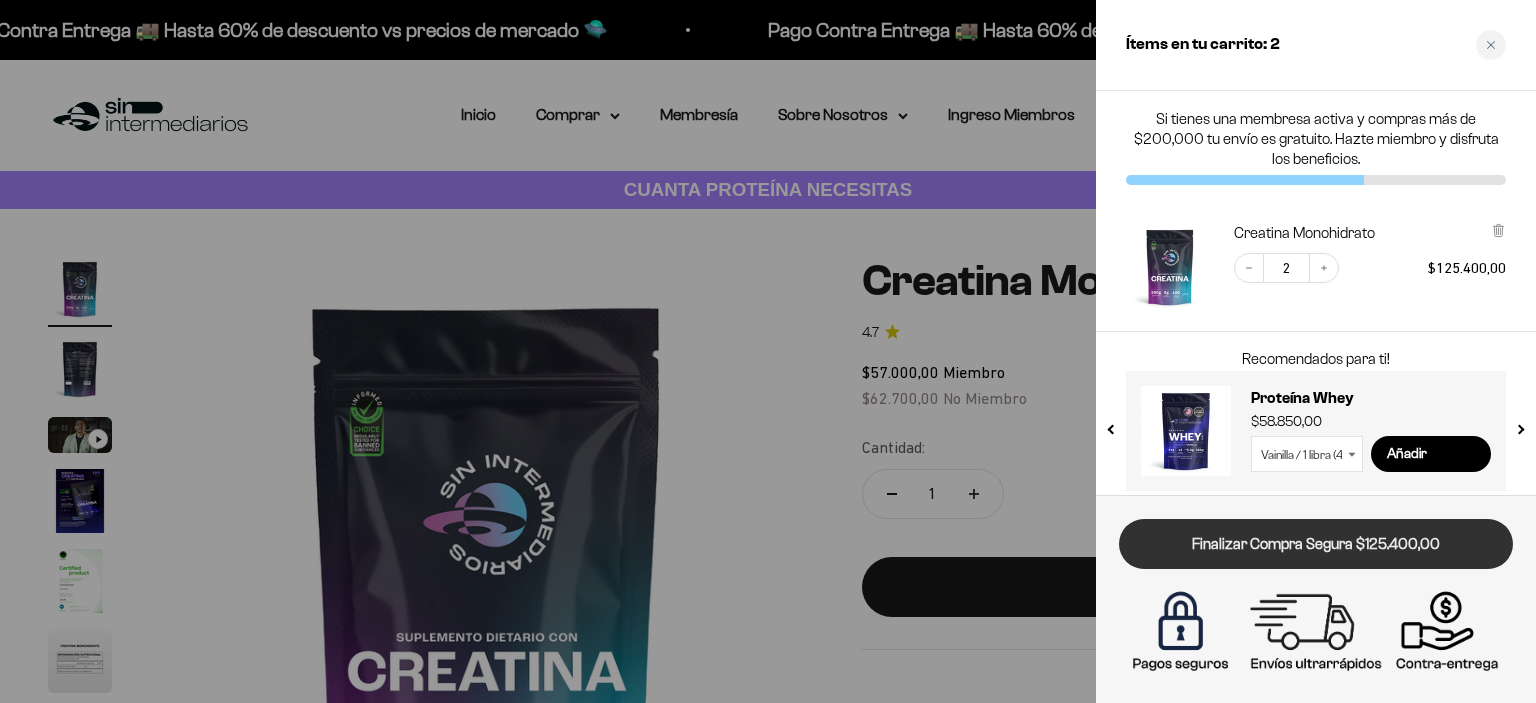 click on "Finalizar Compra Segura $125.400,00" at bounding box center [1316, 544] 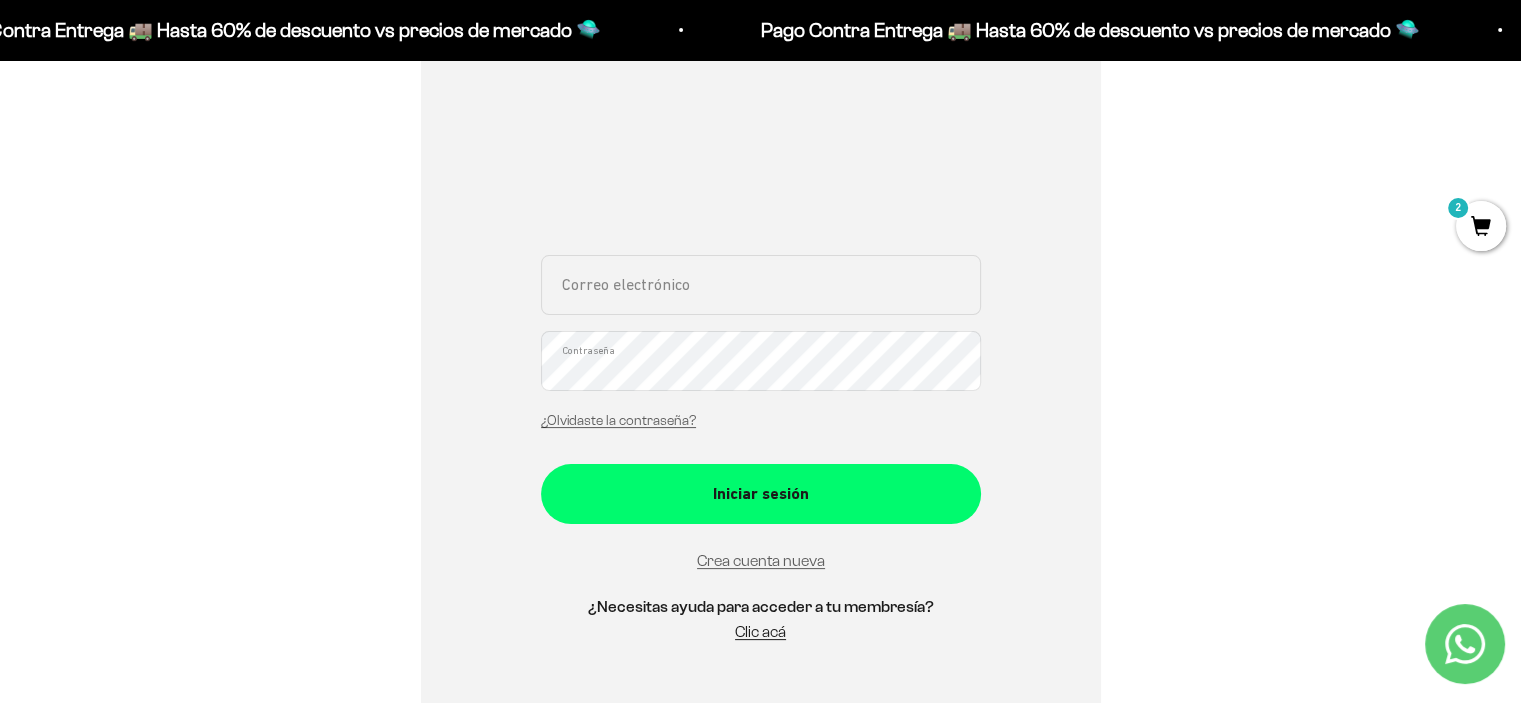 scroll, scrollTop: 200, scrollLeft: 0, axis: vertical 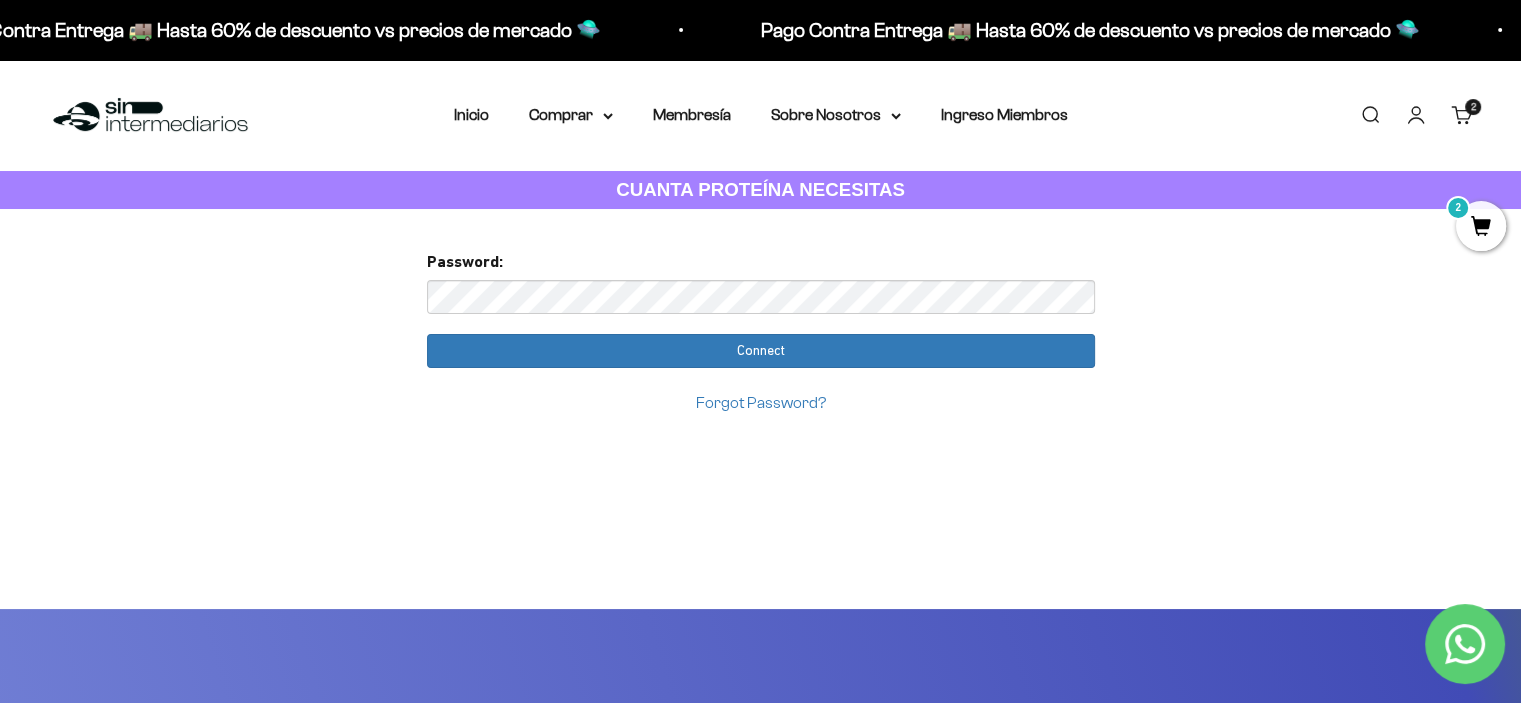 click on "Too many requests. Please try again later.
Username:
[EMAIL]
Passw    ord:
Login
You already have an account
Please enter password for  [EMAIL]  in  SinIntermediarios  to complete your account setup with  google .
Password:
Connect
Forgot Password?" at bounding box center (760, 1007) 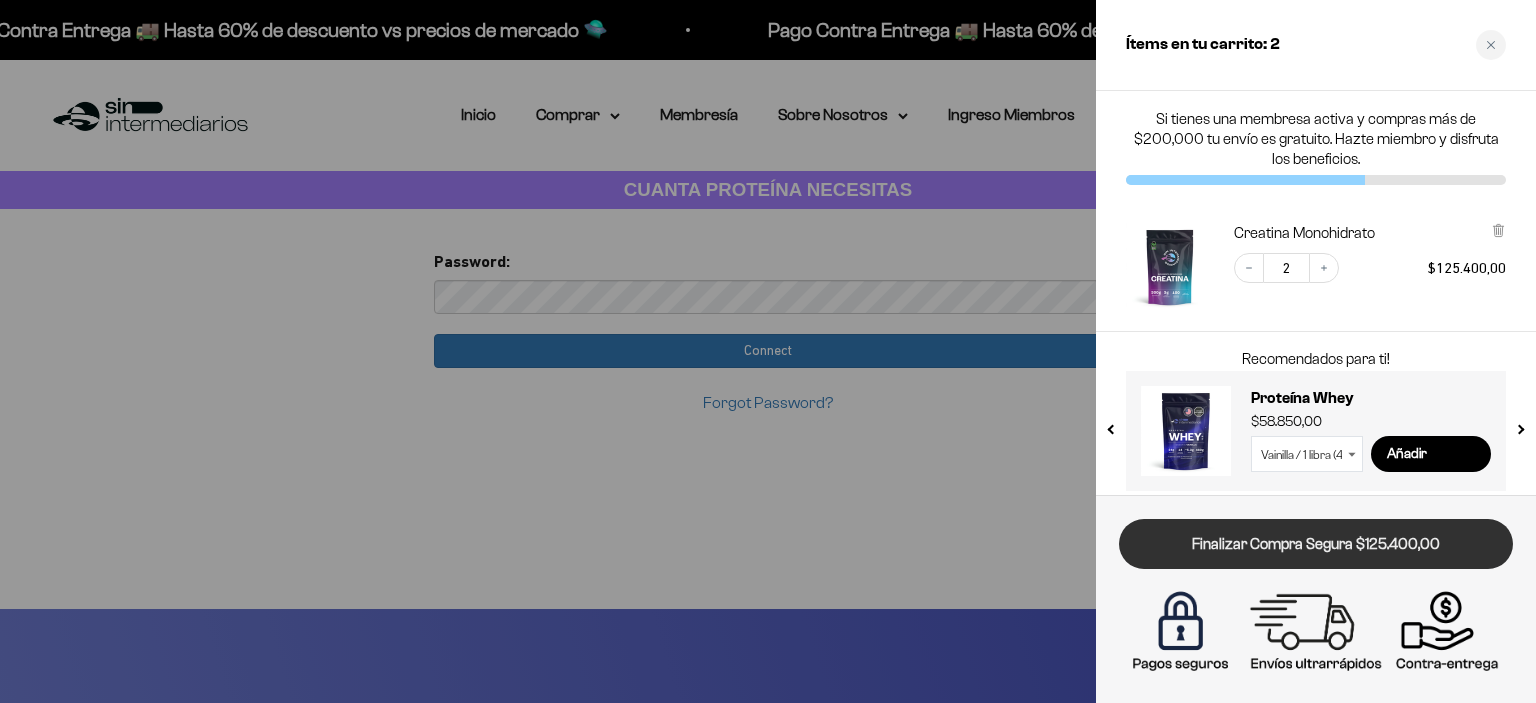 click on "Finalizar Compra Segura $125.400,00" at bounding box center [1316, 544] 